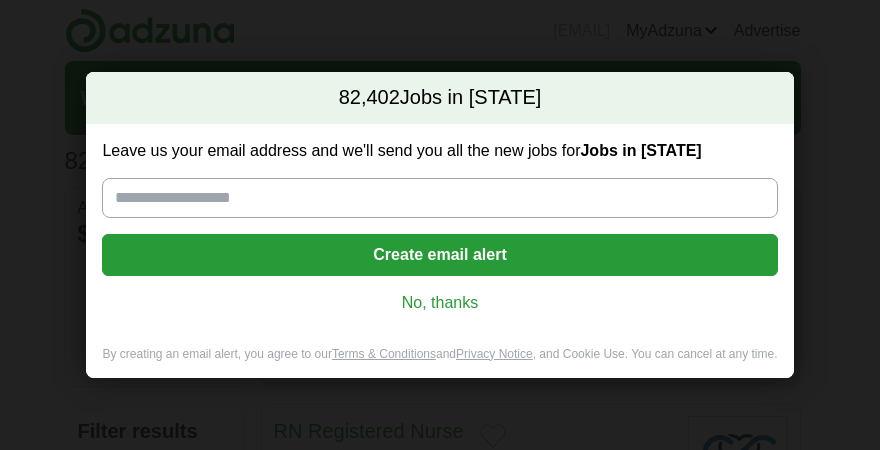 scroll, scrollTop: 0, scrollLeft: 0, axis: both 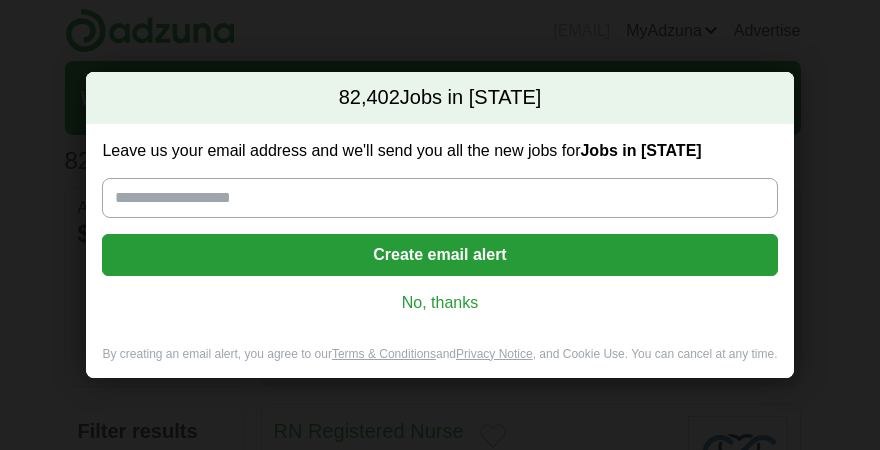 click on "No, thanks" at bounding box center [439, 303] 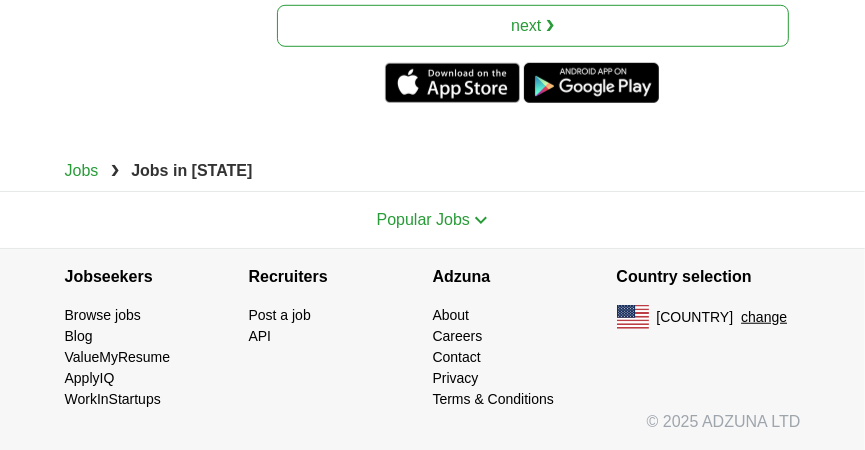 scroll, scrollTop: 5197, scrollLeft: 0, axis: vertical 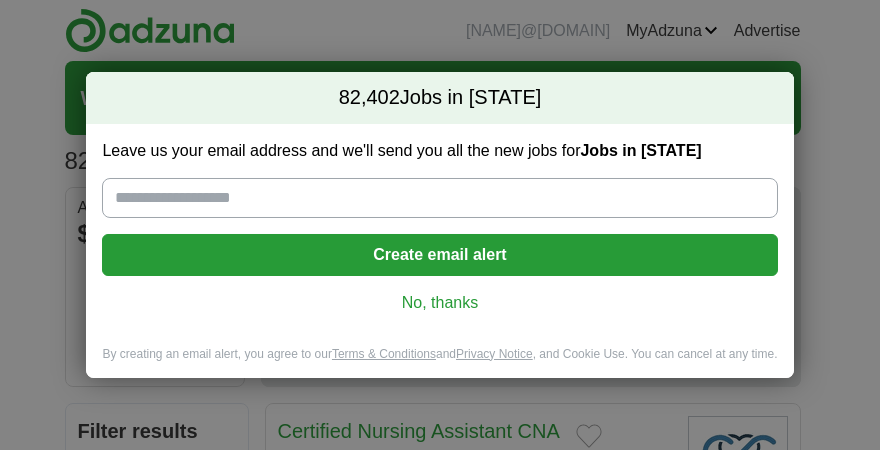 click on "No, thanks" at bounding box center (439, 303) 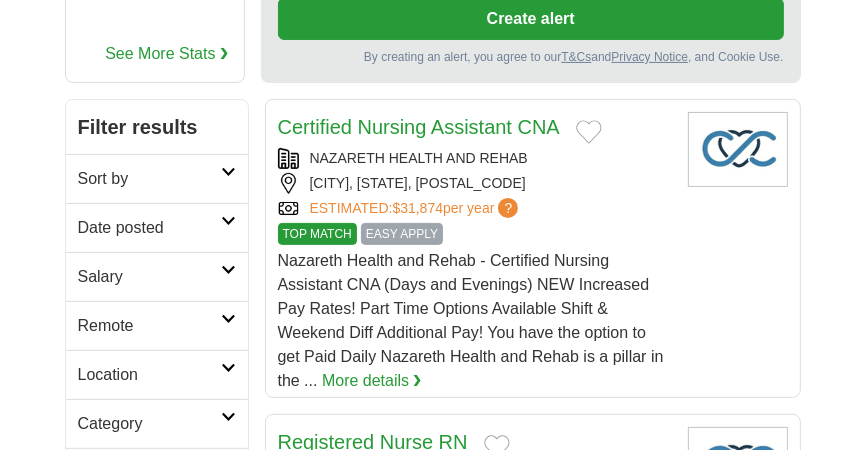 scroll, scrollTop: 0, scrollLeft: 0, axis: both 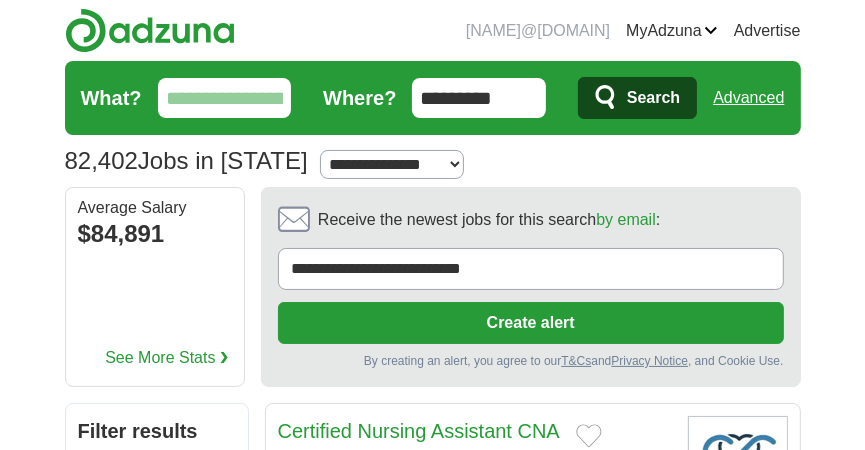 click on "What?" at bounding box center [225, 98] 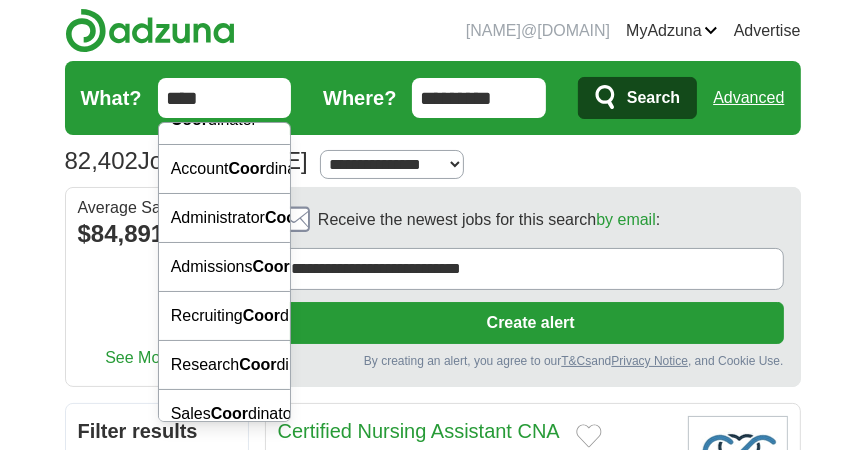 scroll, scrollTop: 0, scrollLeft: 0, axis: both 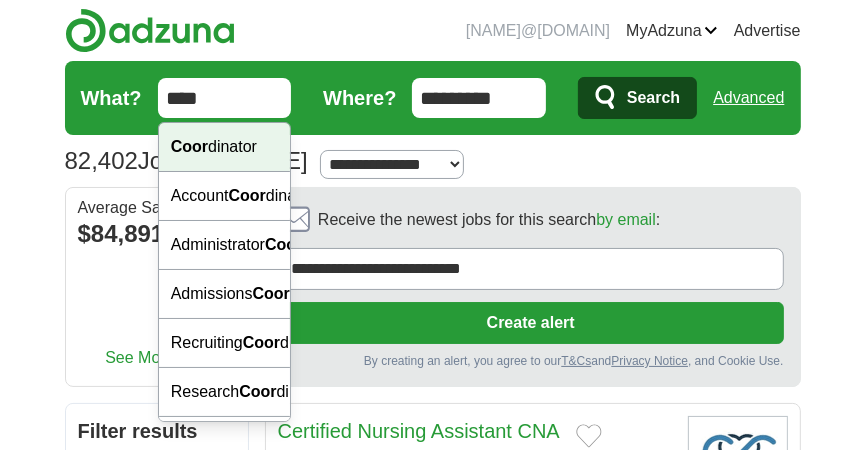 click on "Coor dinator" at bounding box center (225, 147) 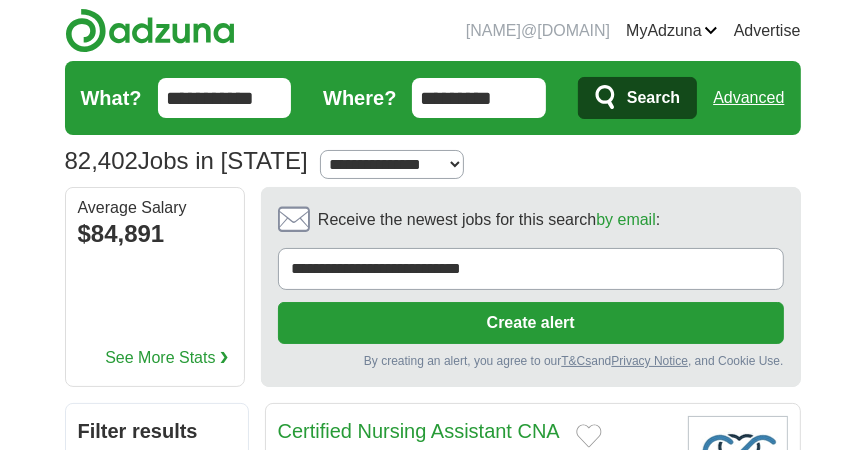 click on "Search" at bounding box center (653, 98) 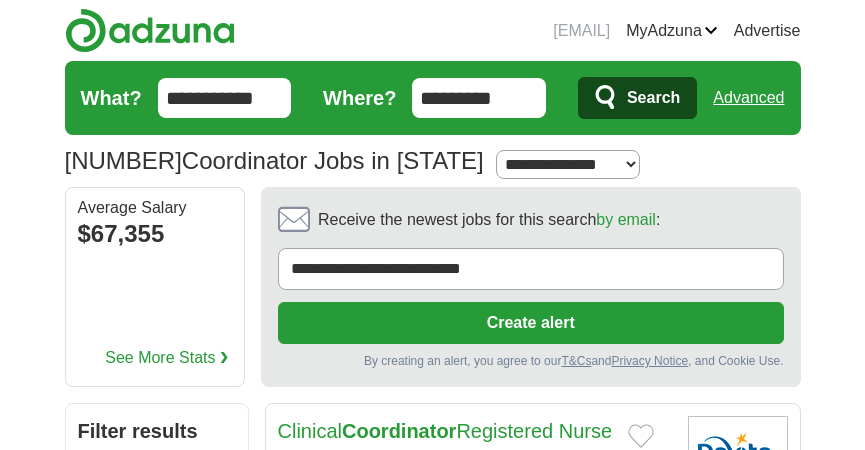 scroll, scrollTop: 0, scrollLeft: 0, axis: both 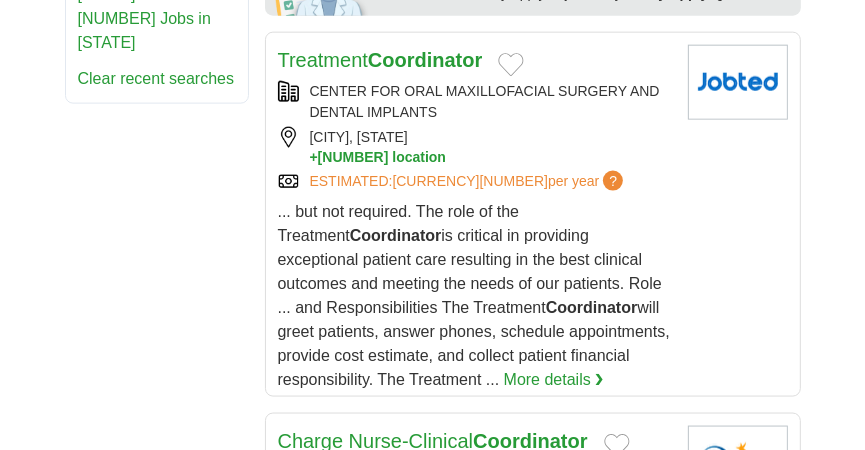 click on "lucretiaburdwell22@gmail.com
MyAdzuna
Alerts
Favorites
Resumes
ApplyIQ
Preferences
Posted jobs
Logout
Advertise
11,066
Coordinator Jobs in Wisconsin
Salary
Salary
Select a salary range
Salary from
from $10,000
from $20,000" at bounding box center [432, 863] 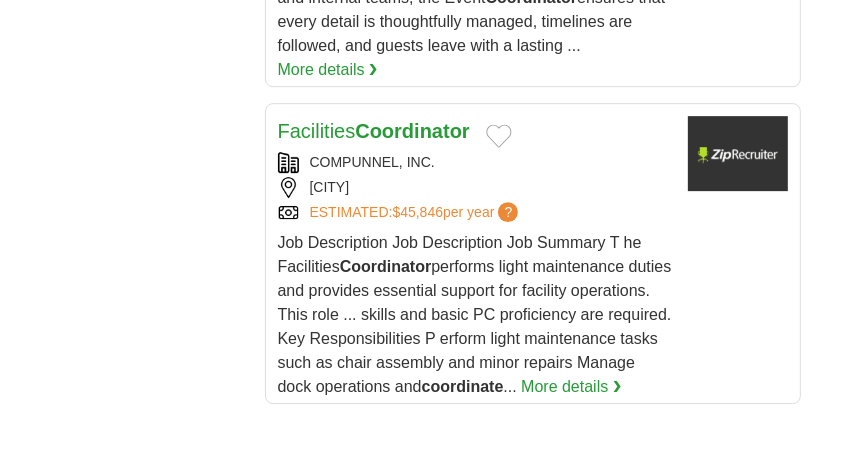 scroll, scrollTop: 3569, scrollLeft: 0, axis: vertical 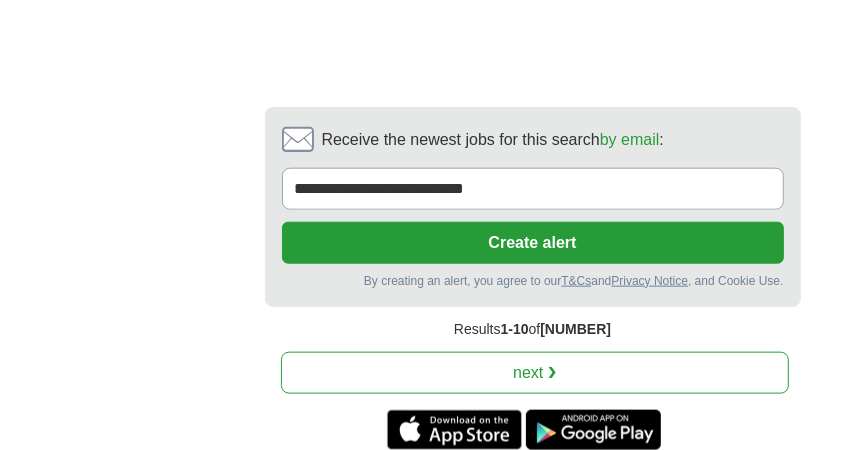 click on "next ❯" at bounding box center [535, 373] 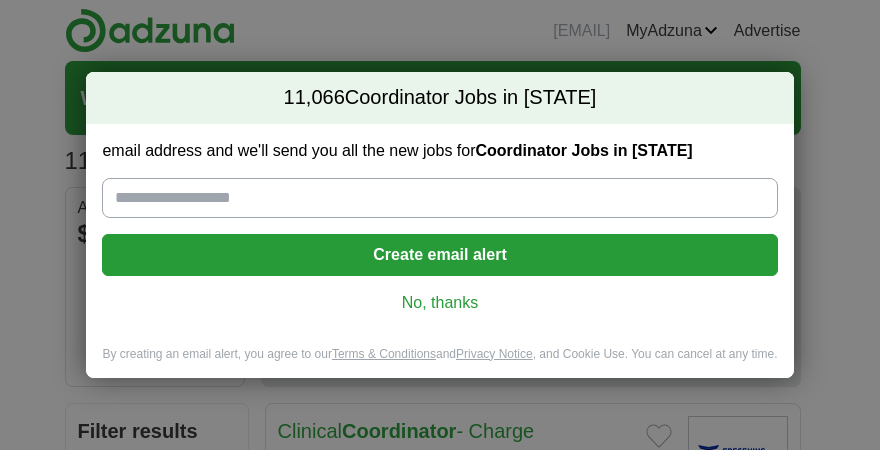 scroll, scrollTop: 0, scrollLeft: 0, axis: both 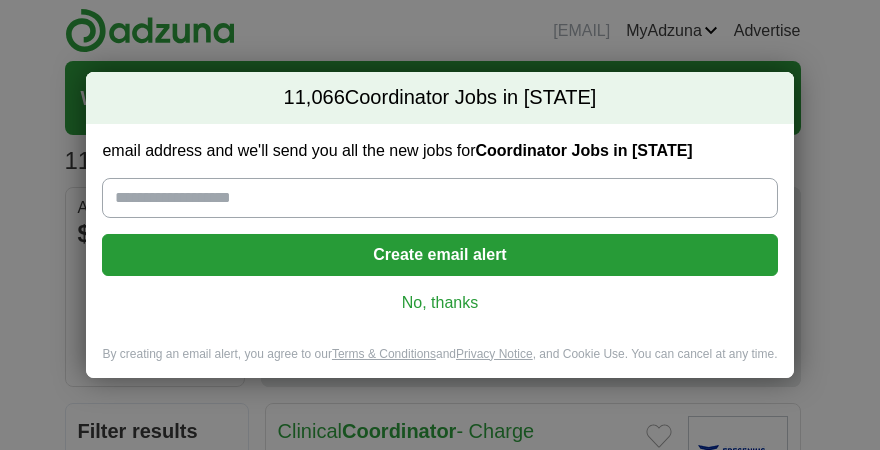 click on "No, thanks" at bounding box center (439, 303) 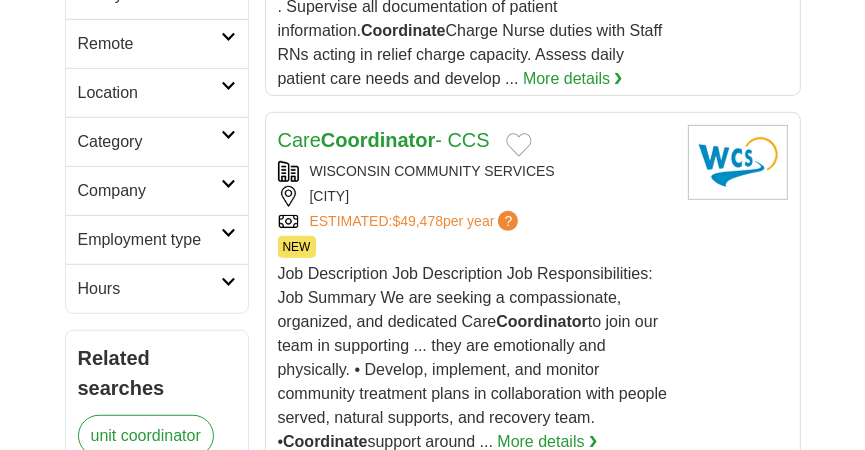 scroll, scrollTop: 592, scrollLeft: 0, axis: vertical 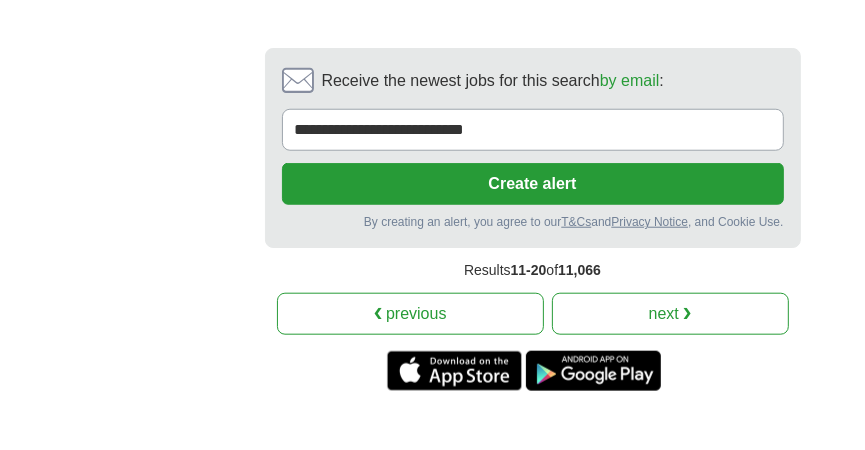 click on "next ❯" at bounding box center [670, 314] 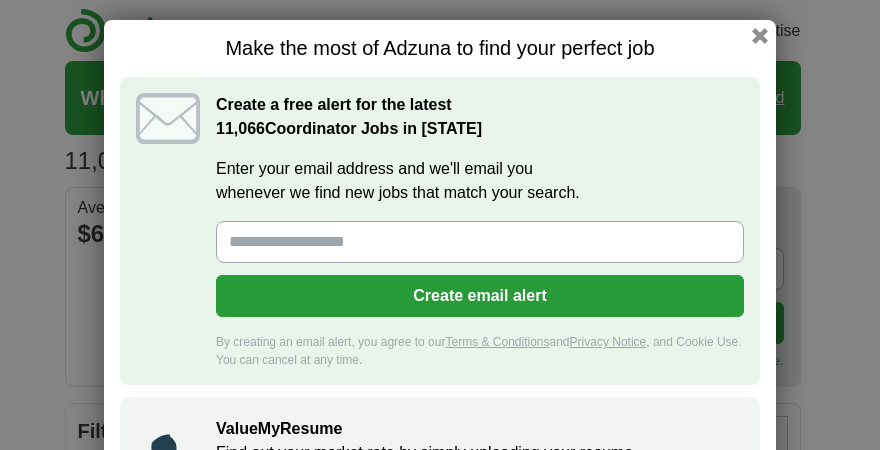 scroll, scrollTop: 0, scrollLeft: 0, axis: both 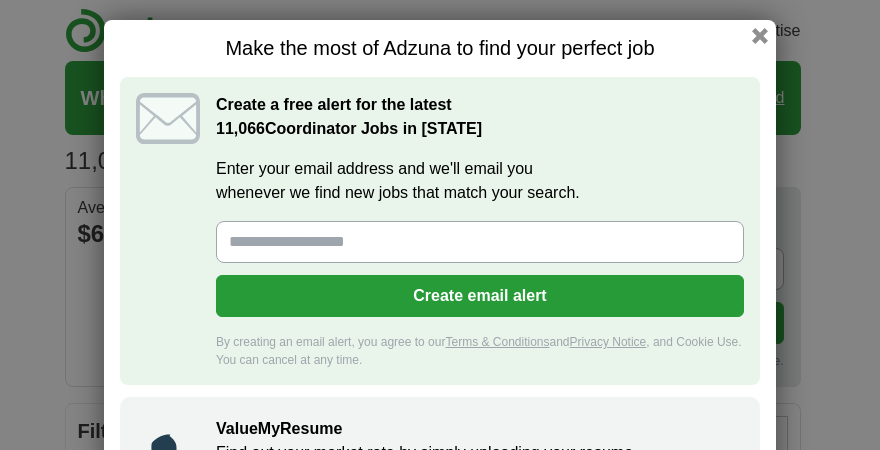 drag, startPoint x: 752, startPoint y: 36, endPoint x: 752, endPoint y: 49, distance: 13 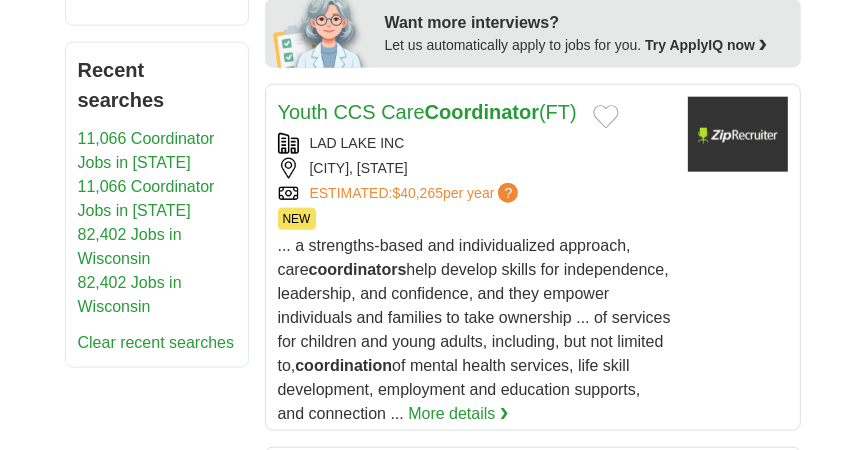 scroll, scrollTop: 1409, scrollLeft: 0, axis: vertical 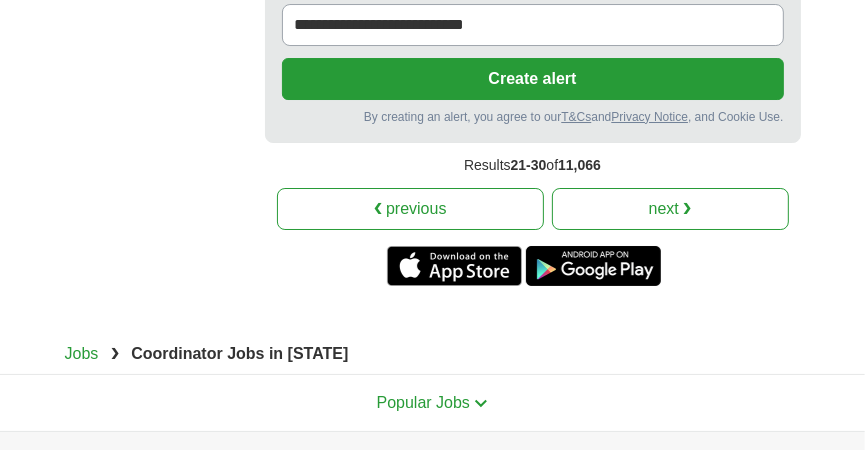 click on "next ❯" at bounding box center (670, 209) 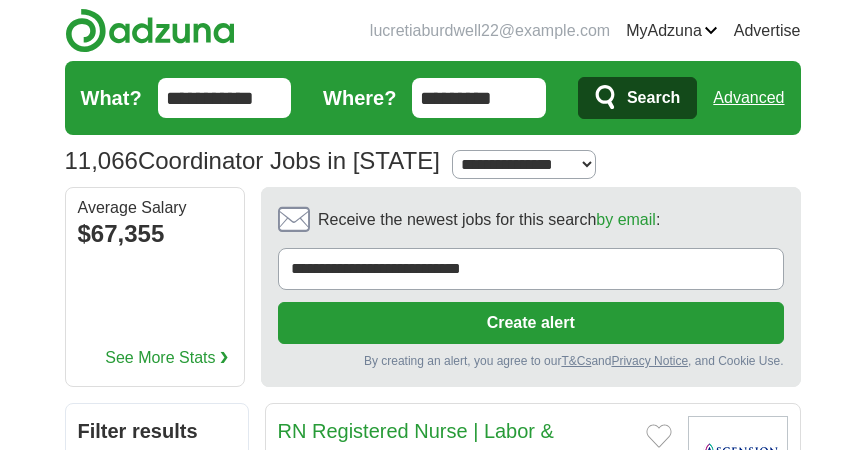 scroll, scrollTop: 0, scrollLeft: 0, axis: both 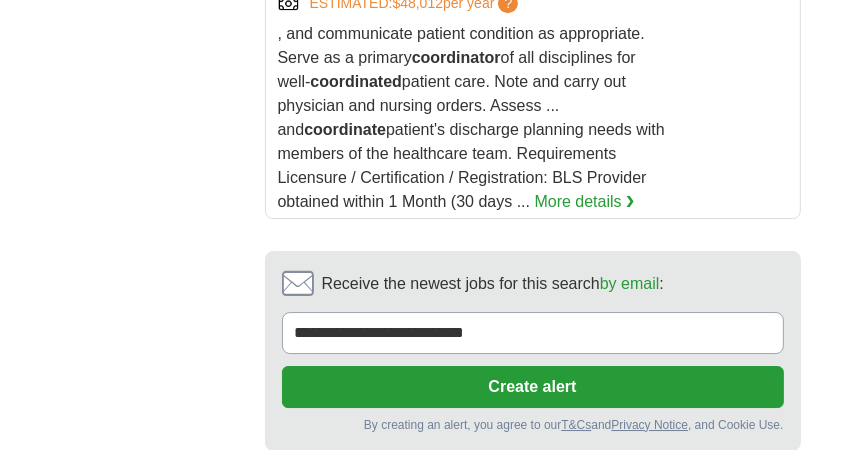 click on "next ❯" at bounding box center [670, 517] 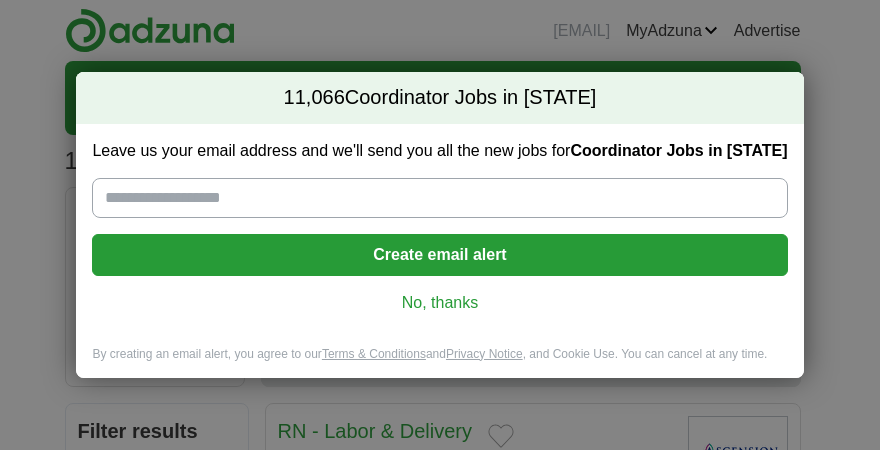 scroll, scrollTop: 0, scrollLeft: 0, axis: both 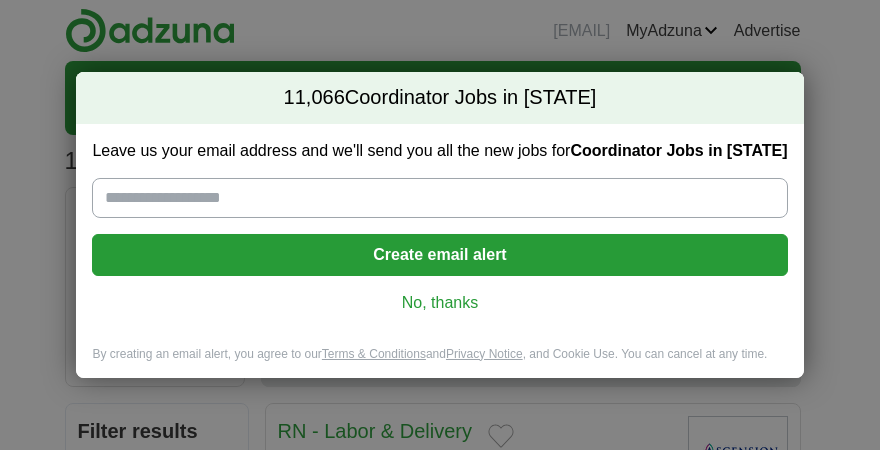 click on "No, thanks" at bounding box center [439, 303] 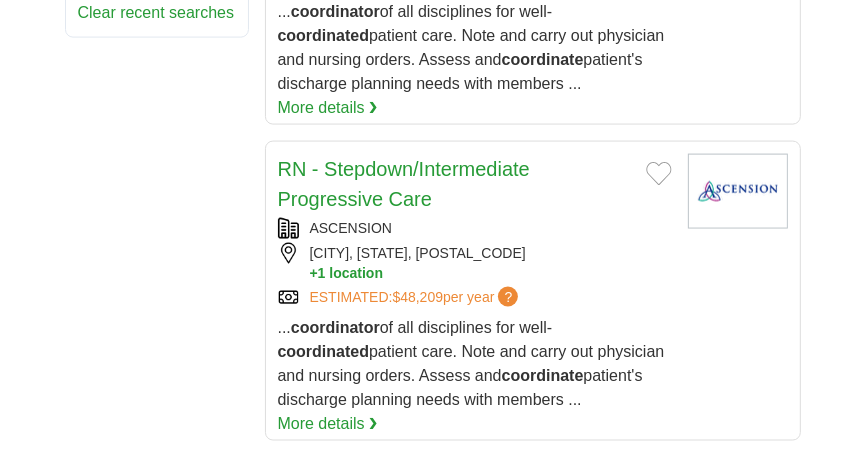 scroll, scrollTop: 1729, scrollLeft: 0, axis: vertical 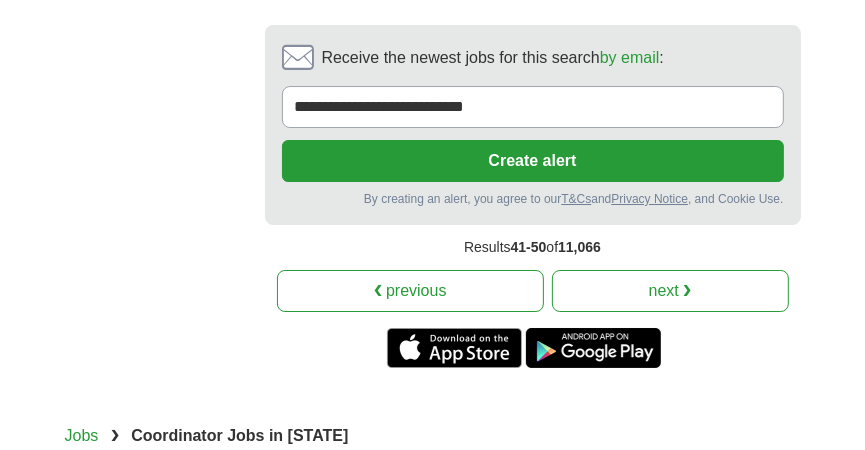 click on "next ❯" at bounding box center [670, 291] 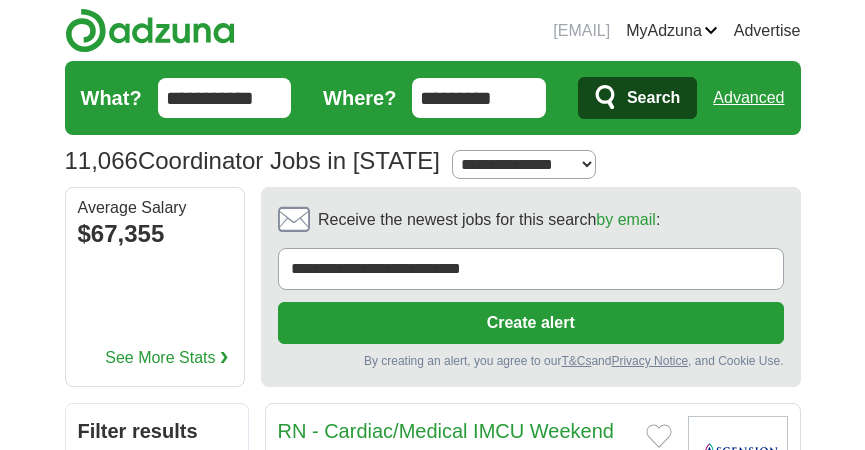 scroll, scrollTop: 0, scrollLeft: 0, axis: both 